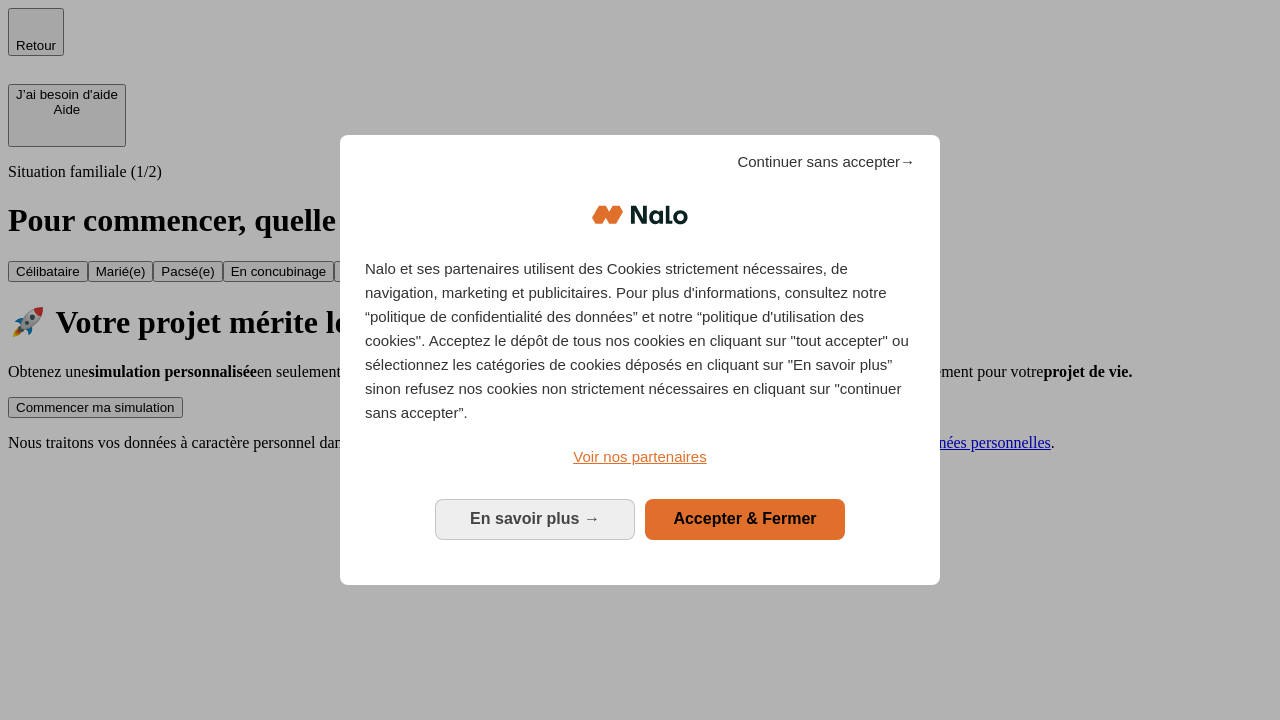 scroll, scrollTop: 0, scrollLeft: 0, axis: both 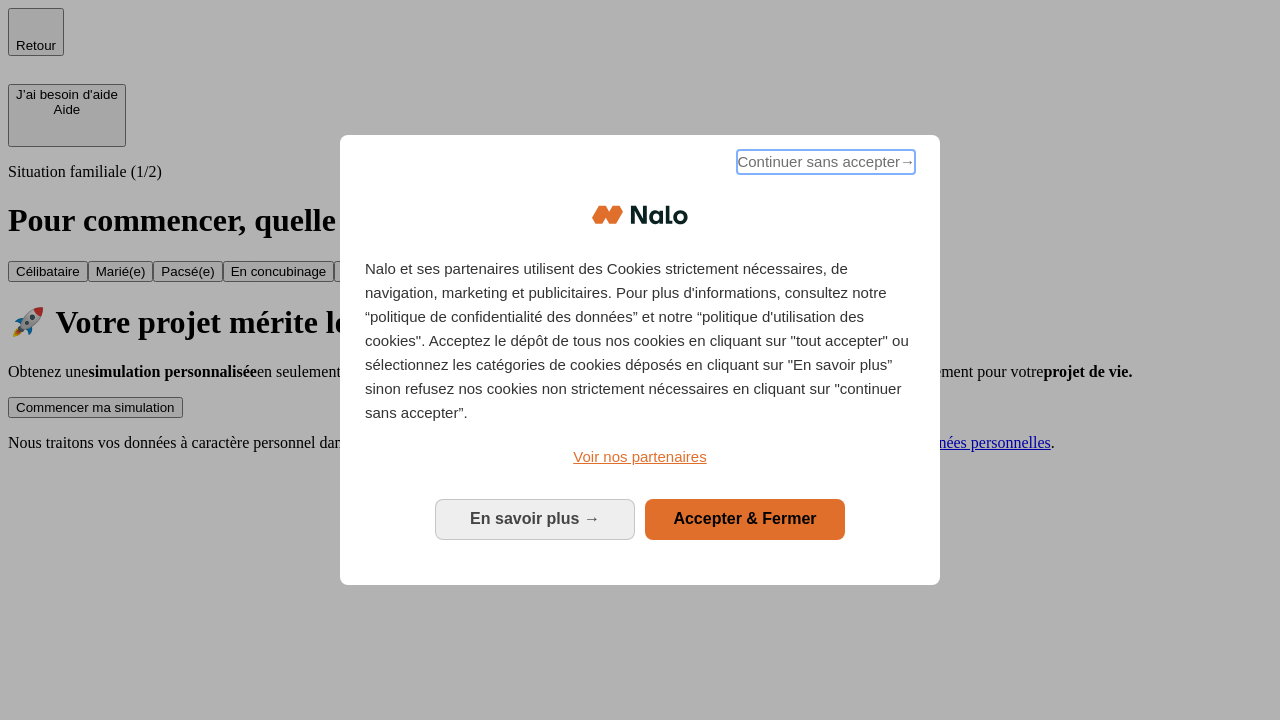 click on "Continuer sans accepter  →" at bounding box center [826, 162] 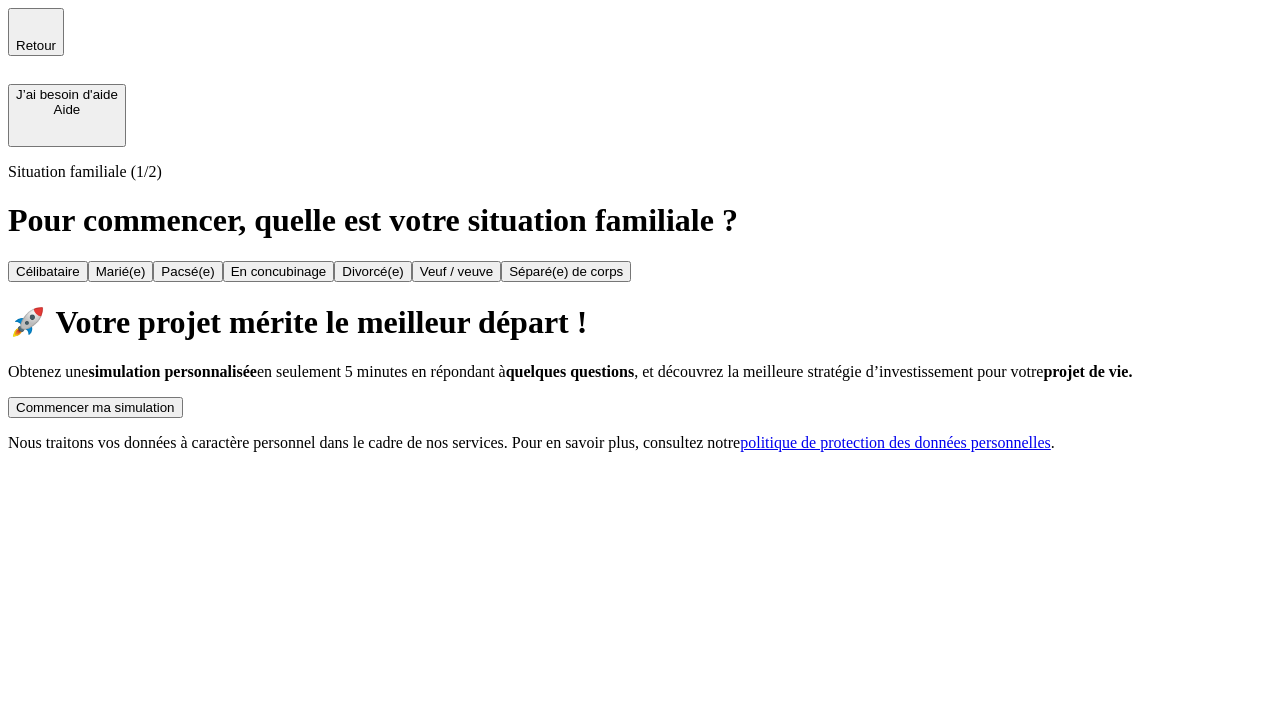 click on "Commencer ma simulation" at bounding box center [95, 407] 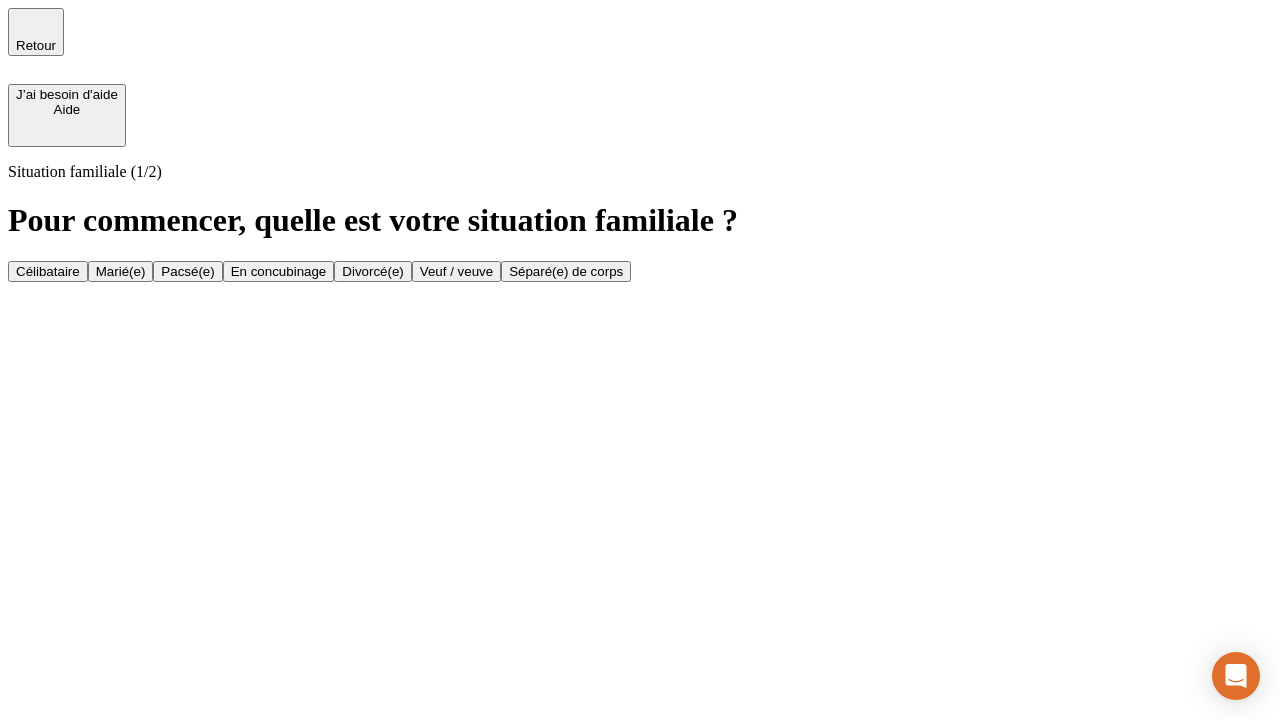 click on "Marié(e)" at bounding box center [121, 271] 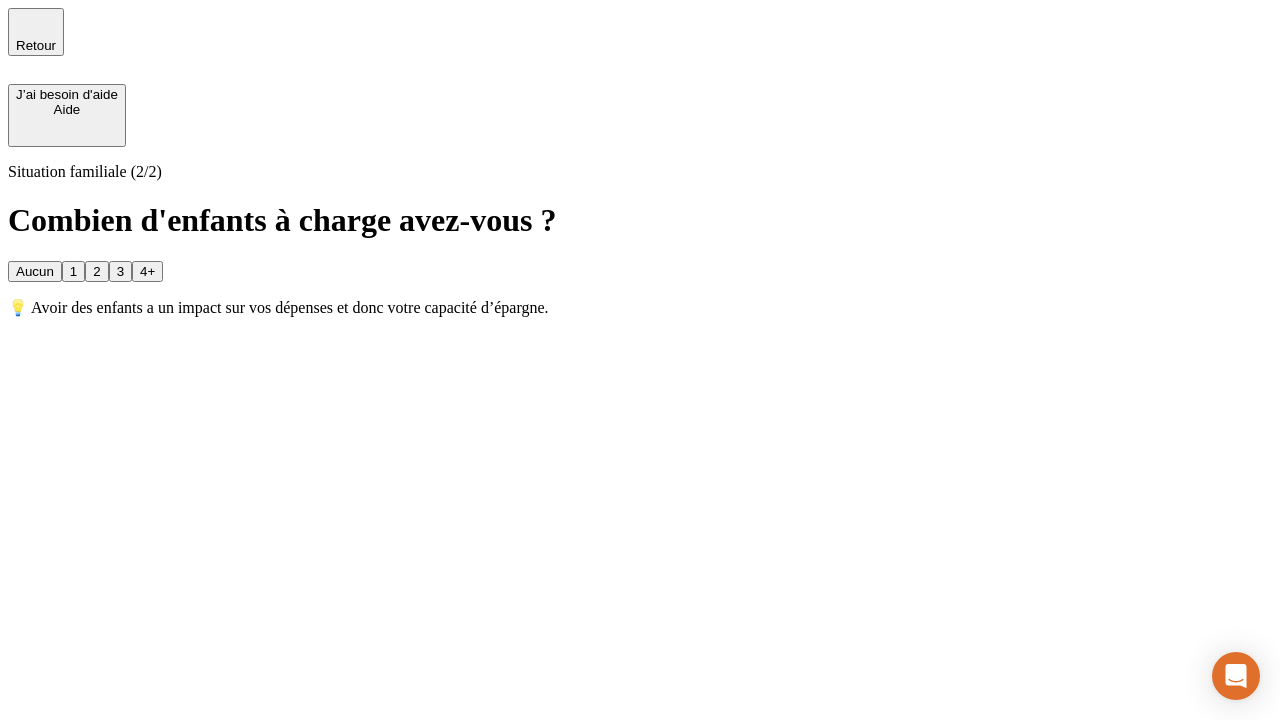 click on "1" at bounding box center (73, 271) 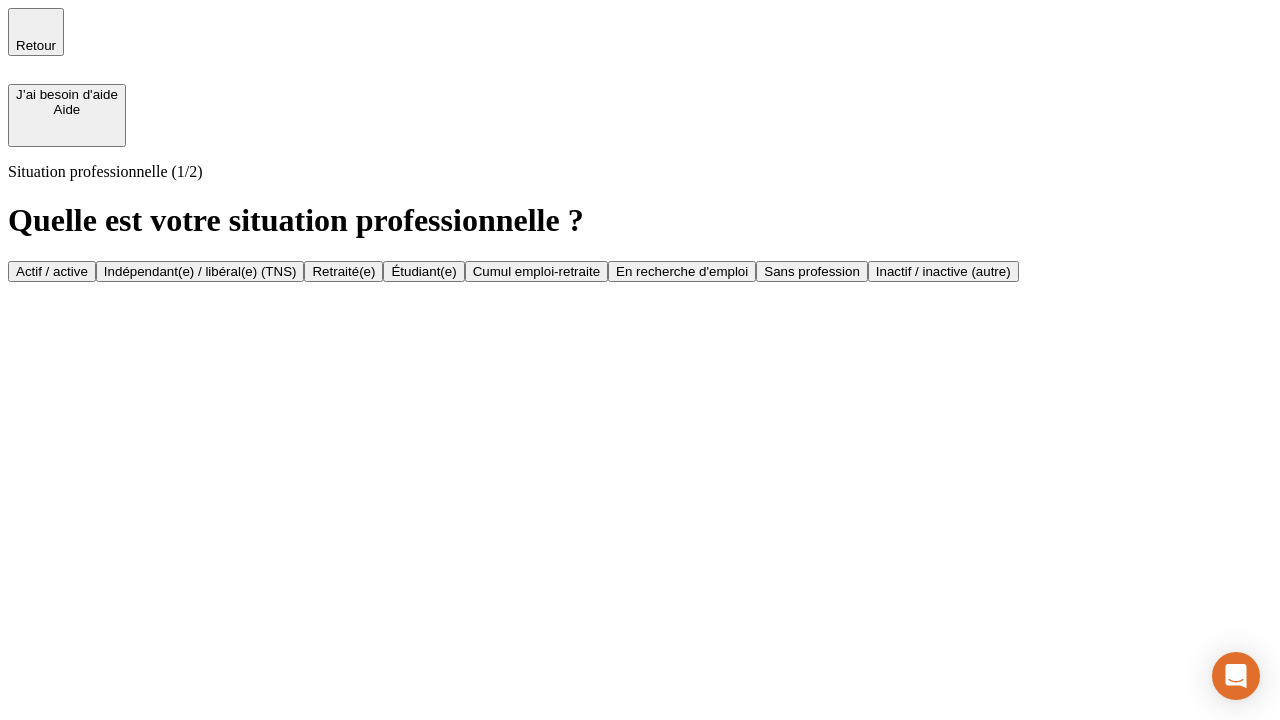 click on "Actif / active" at bounding box center [52, 271] 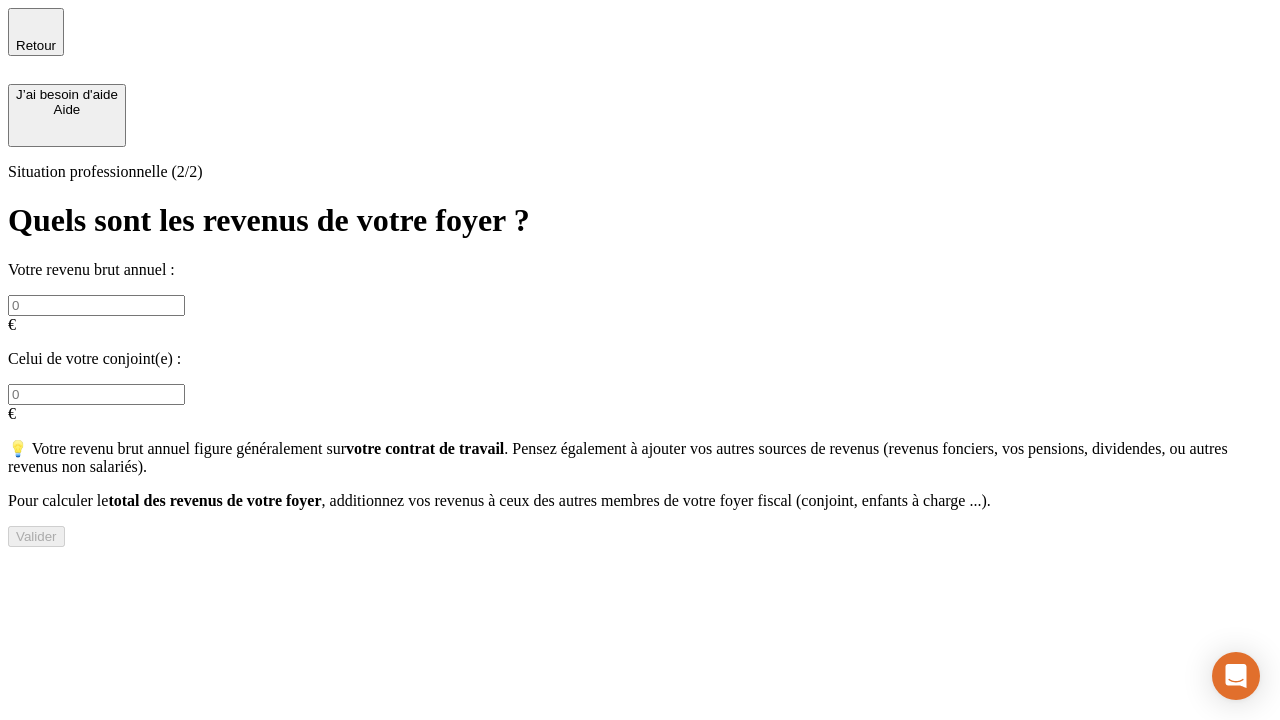 click at bounding box center [96, 305] 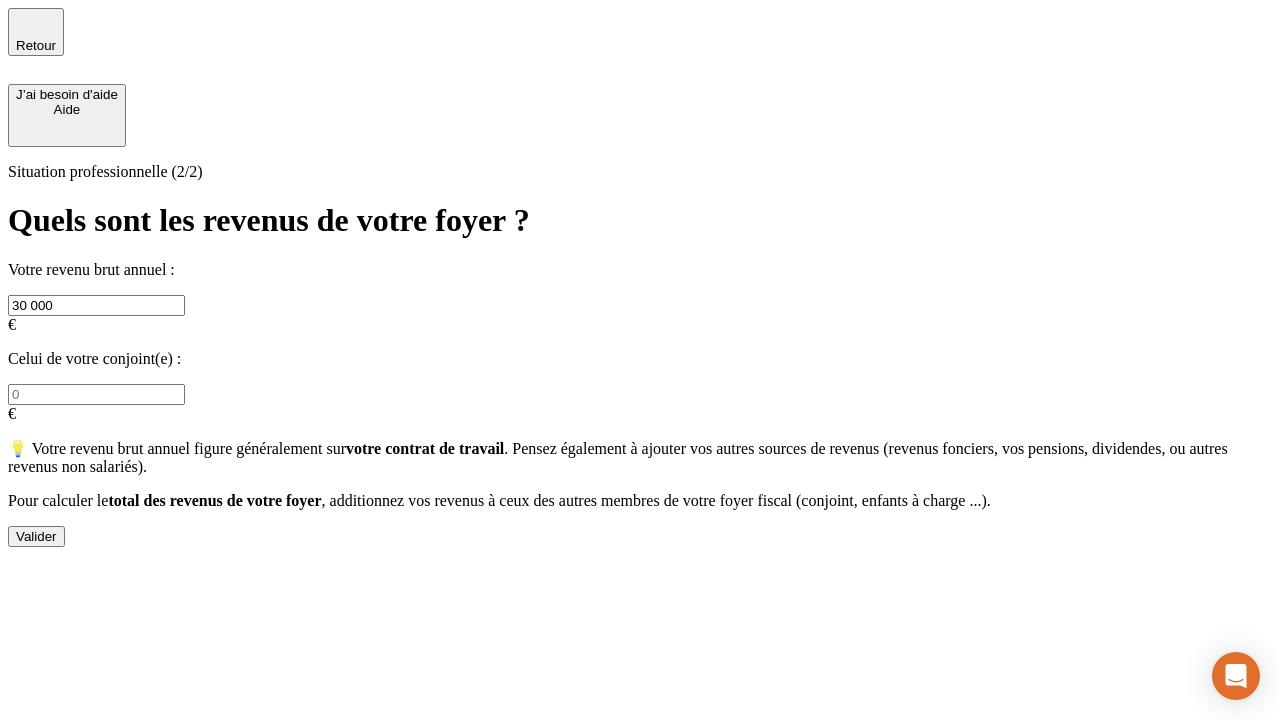 type on "30 000" 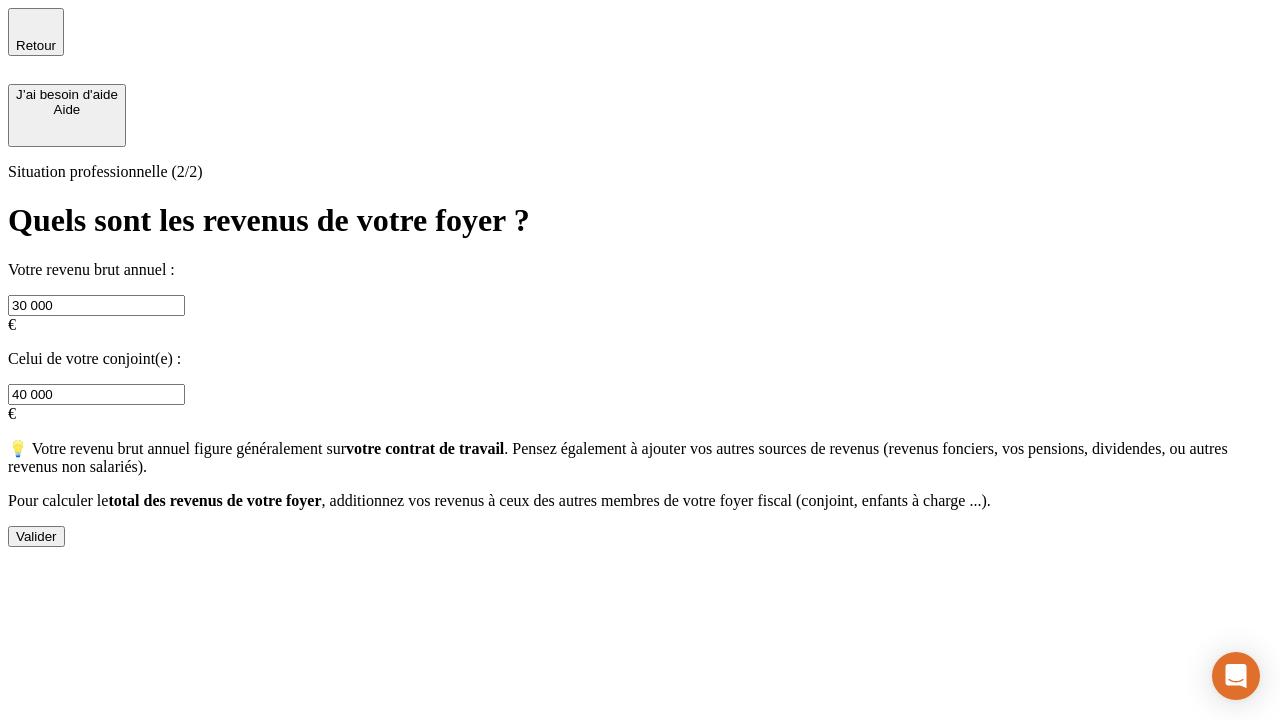 type on "40 000" 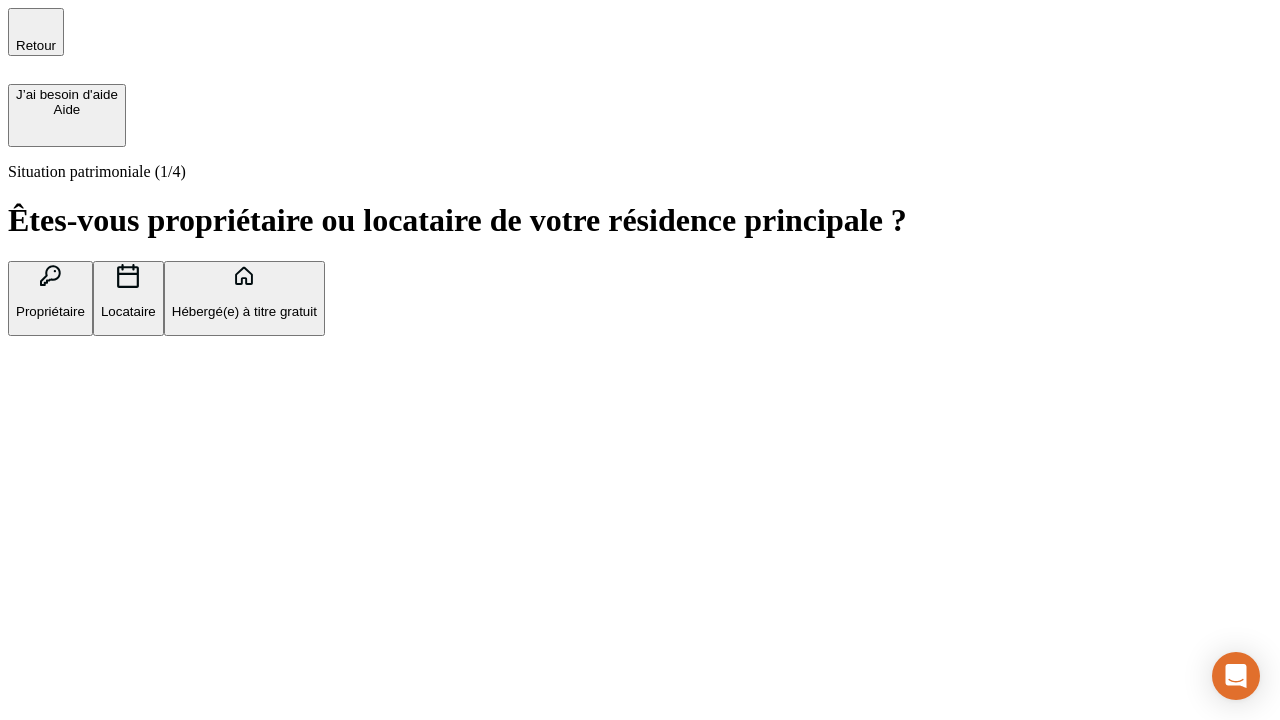 click on "Propriétaire" at bounding box center [50, 311] 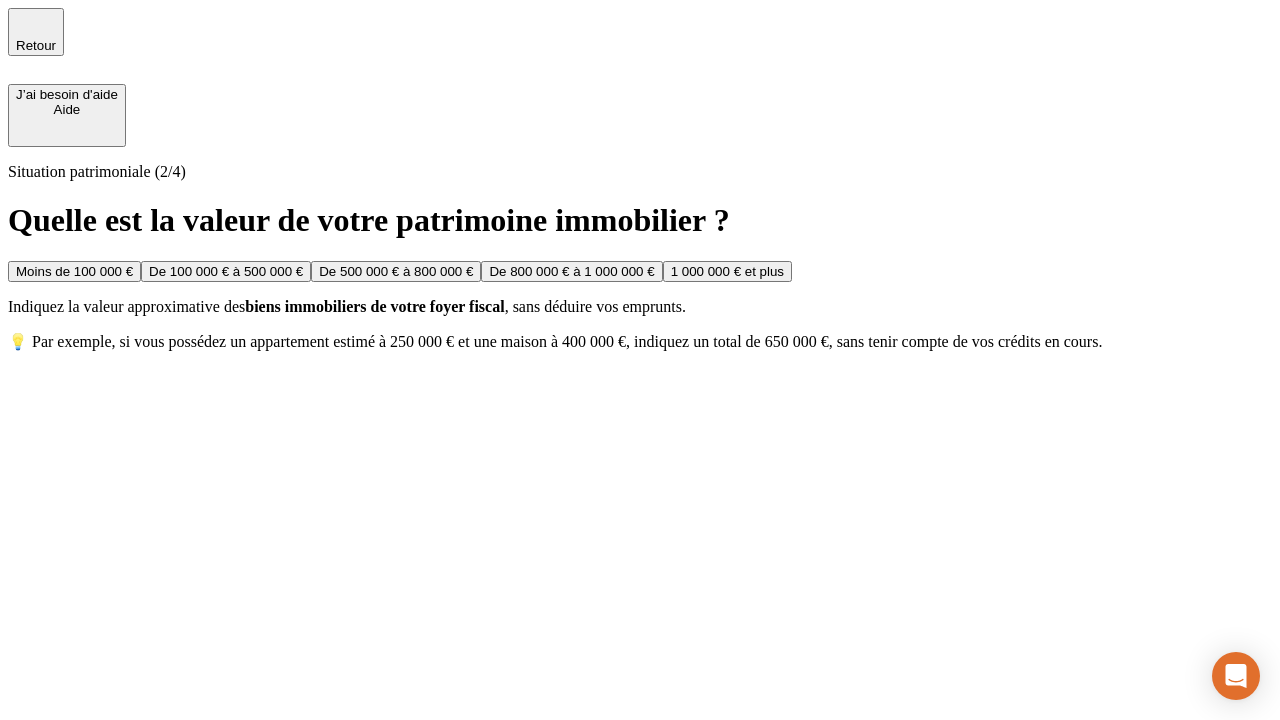 click on "De 100 000 € à 500 000 €" at bounding box center [226, 271] 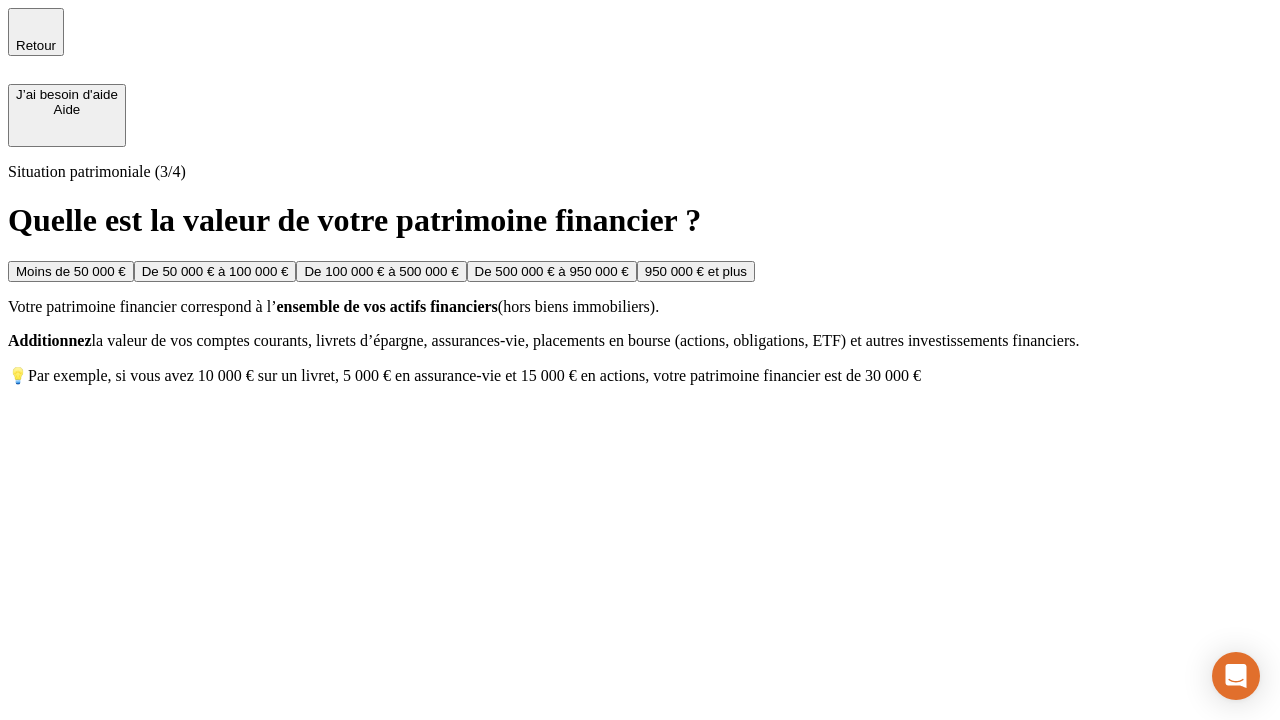 click on "Moins de 50 000 €" at bounding box center (71, 271) 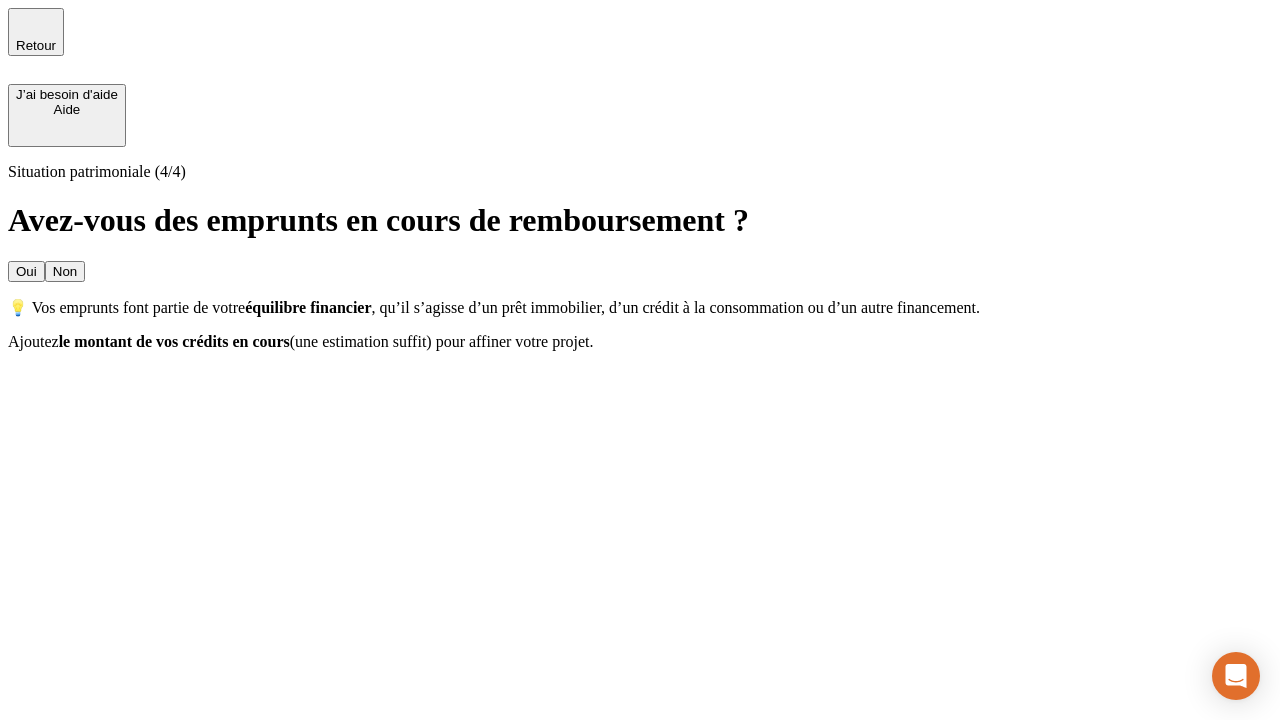 click on "Oui" at bounding box center (26, 271) 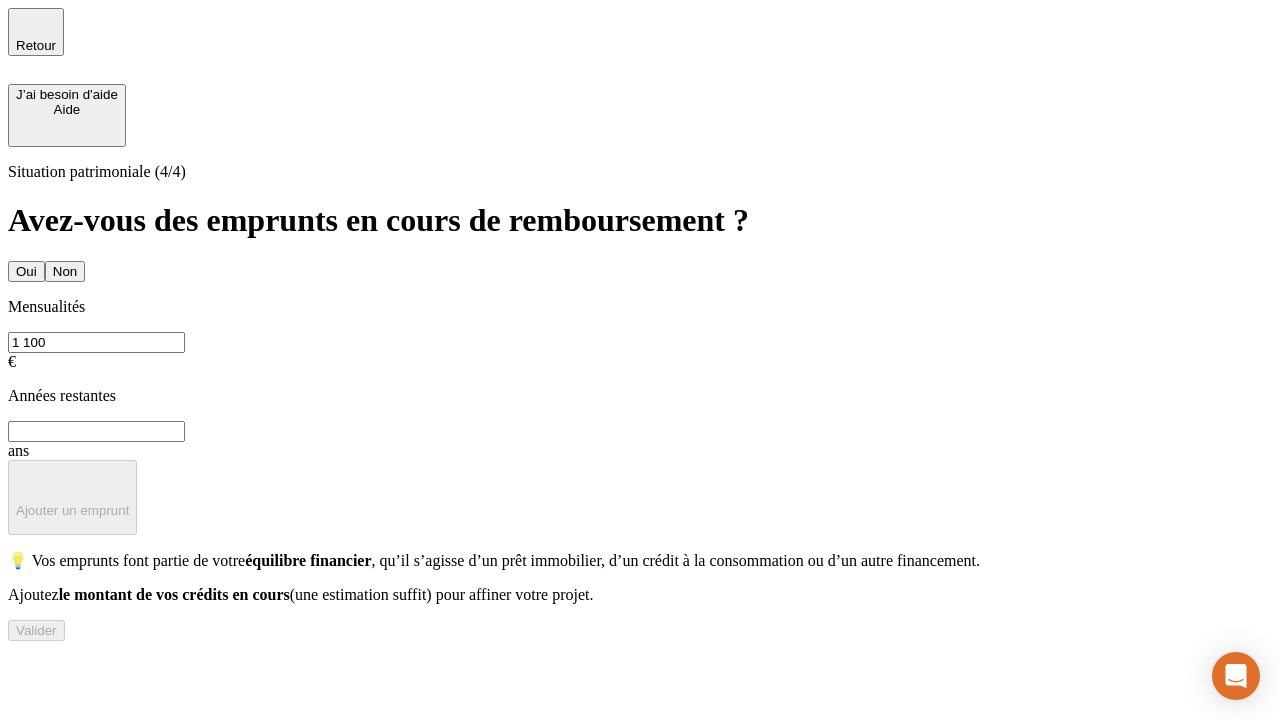 type on "1 100" 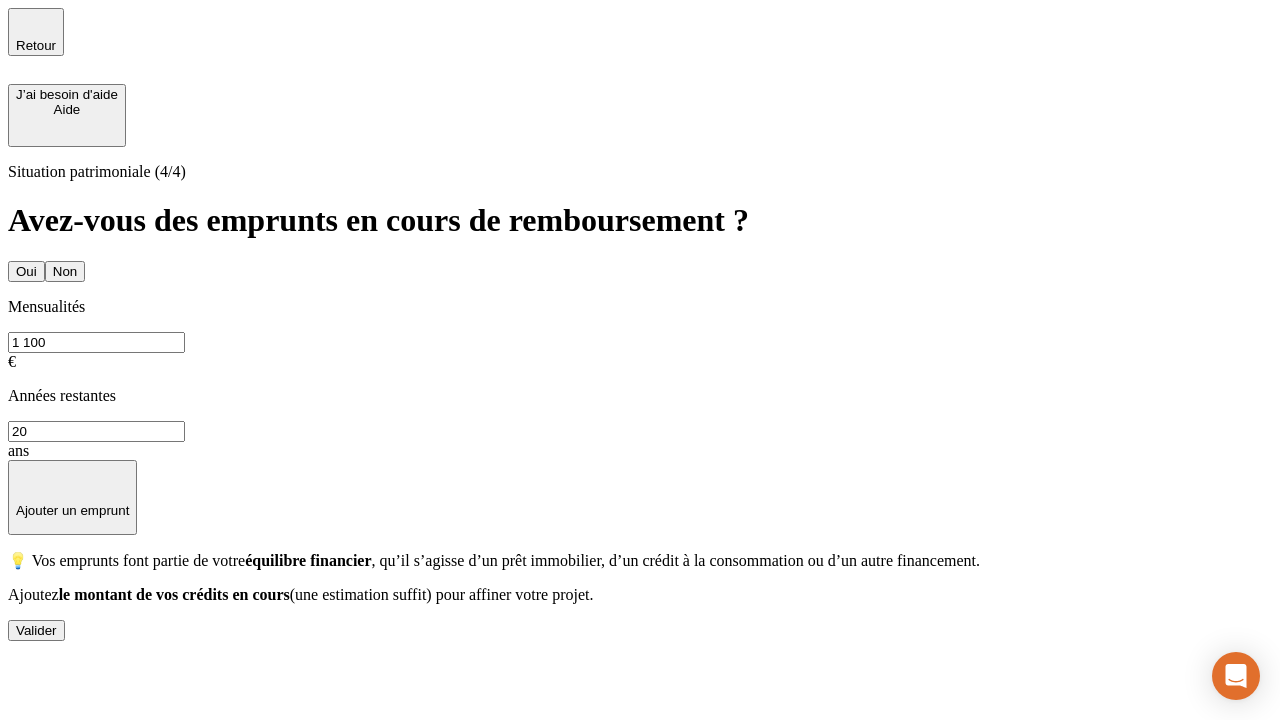 type on "20" 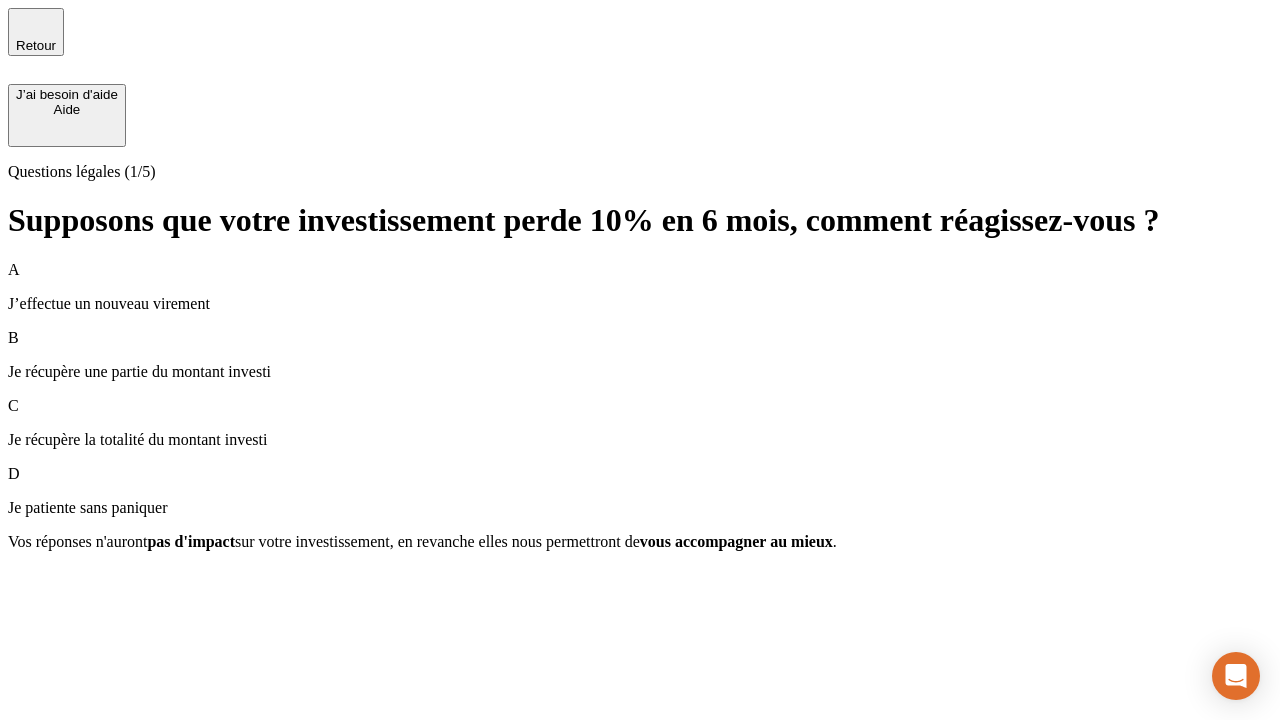 click on "Je récupère une partie du montant investi" at bounding box center (640, 372) 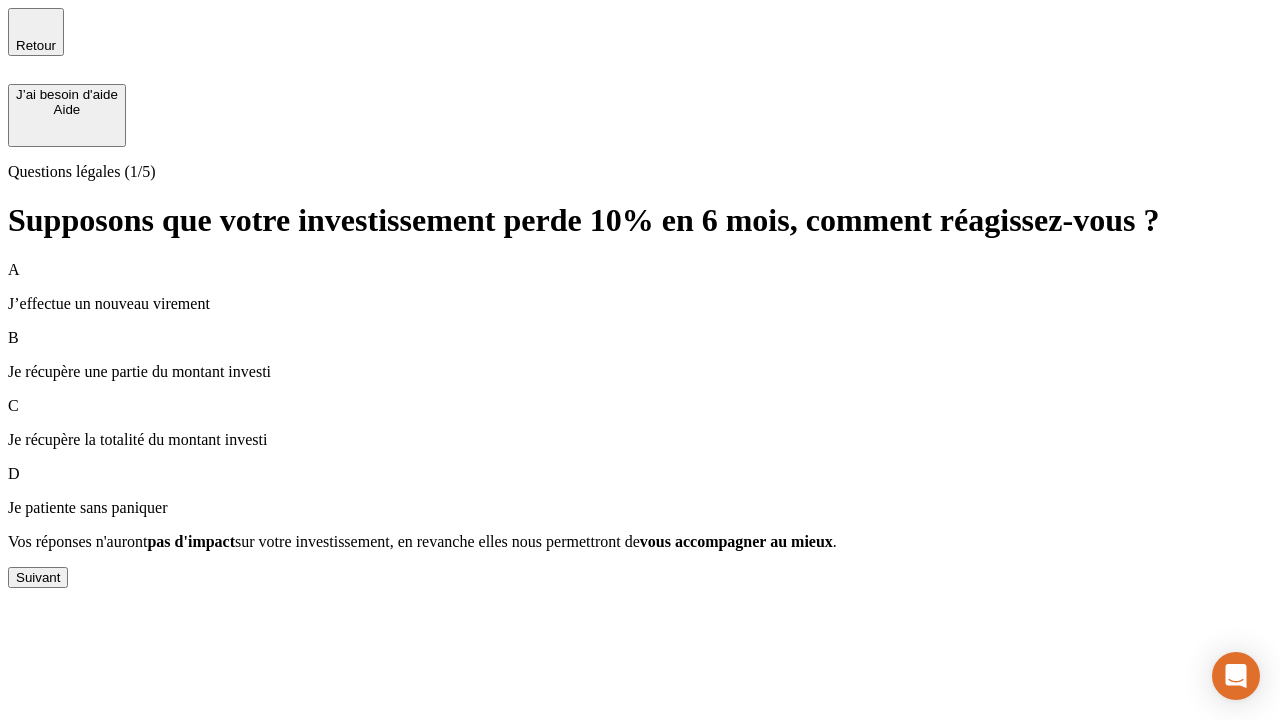 click on "Suivant" at bounding box center (38, 577) 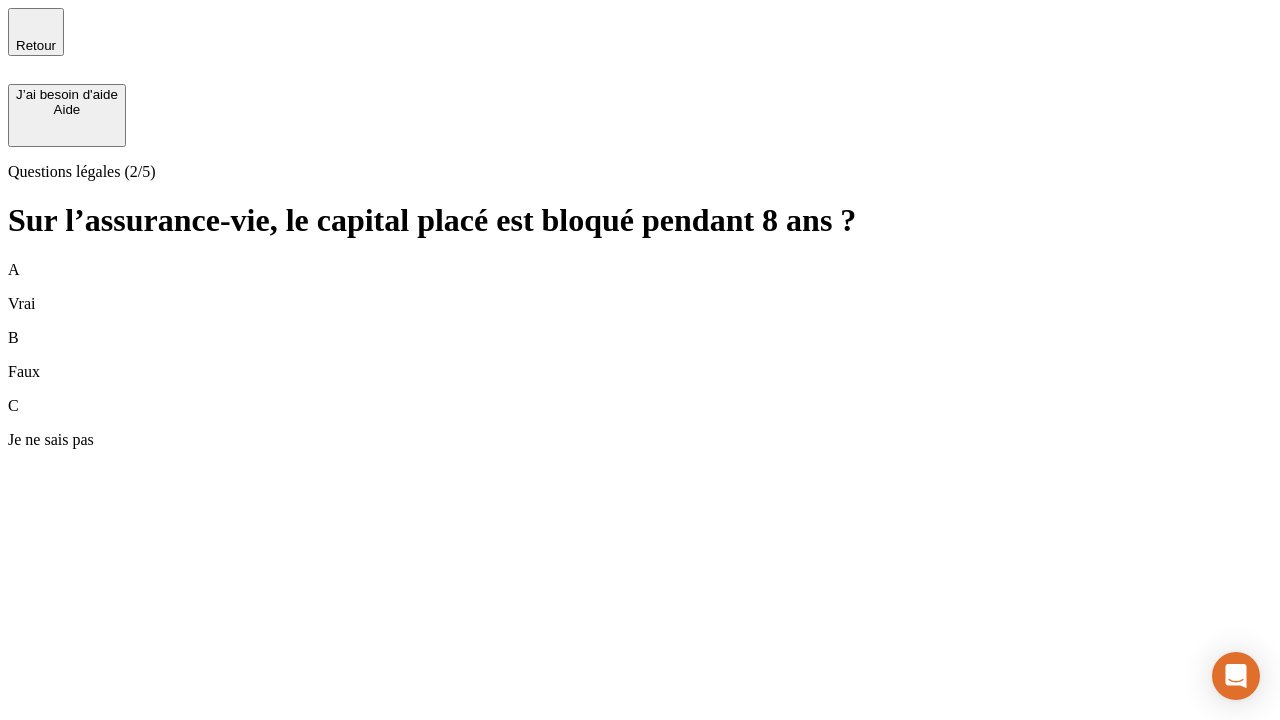 click on "A Vrai" at bounding box center (640, 287) 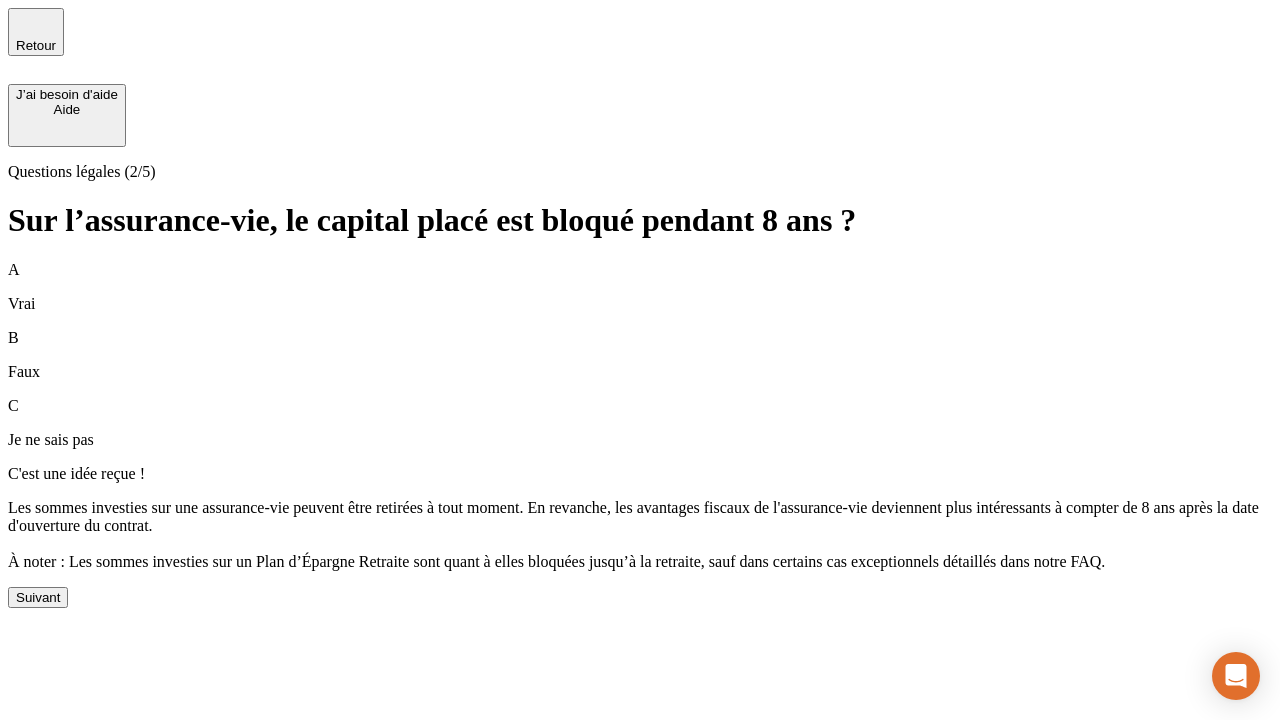 click on "Suivant" at bounding box center (38, 597) 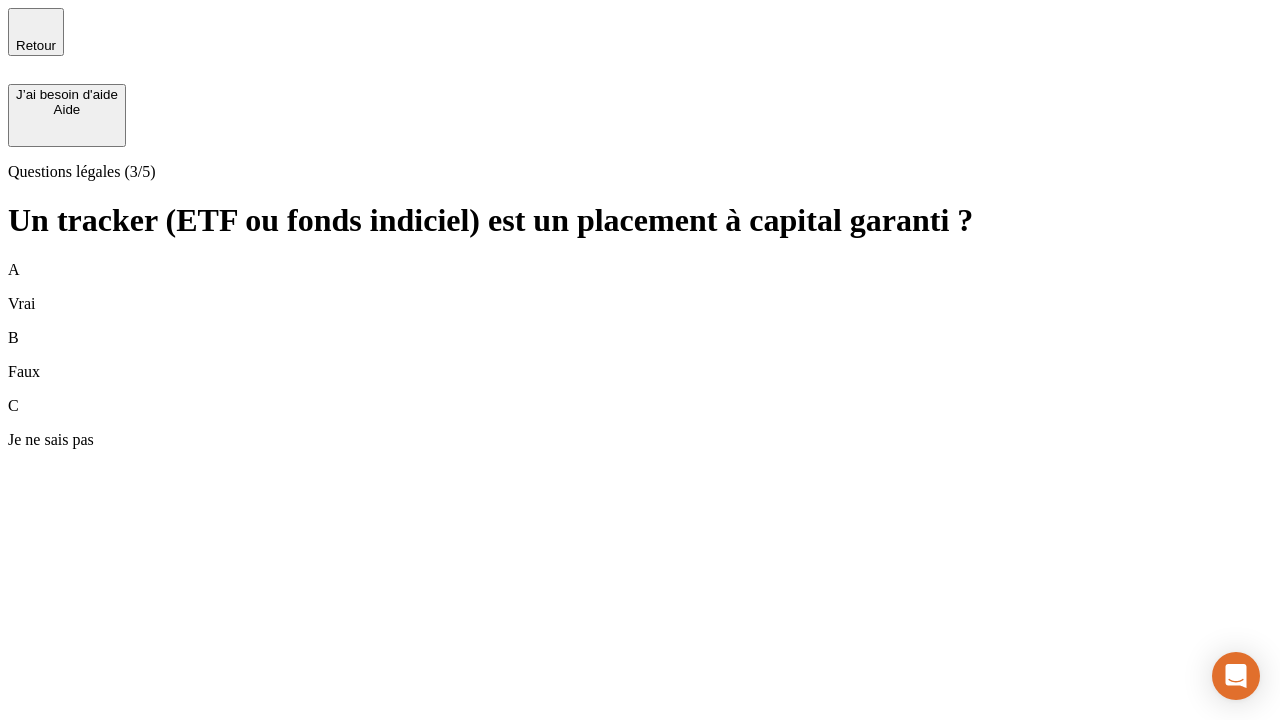 click on "B Faux" at bounding box center [640, 355] 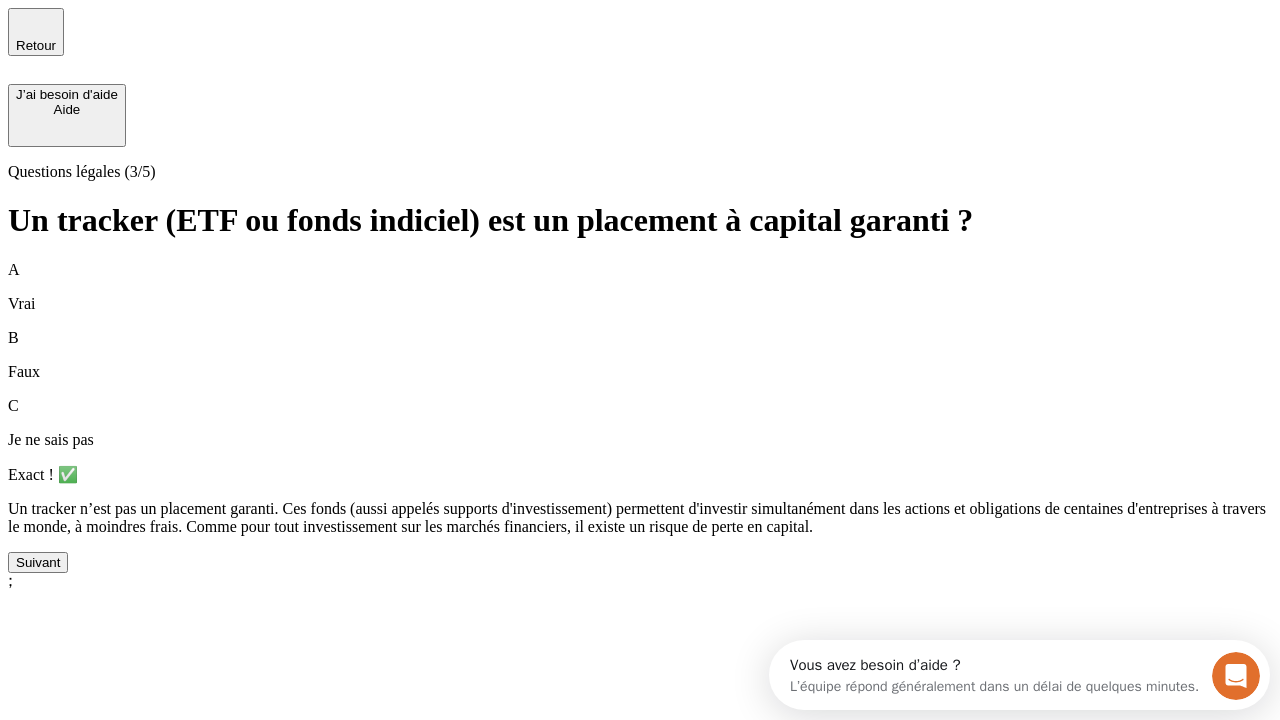 scroll, scrollTop: 0, scrollLeft: 0, axis: both 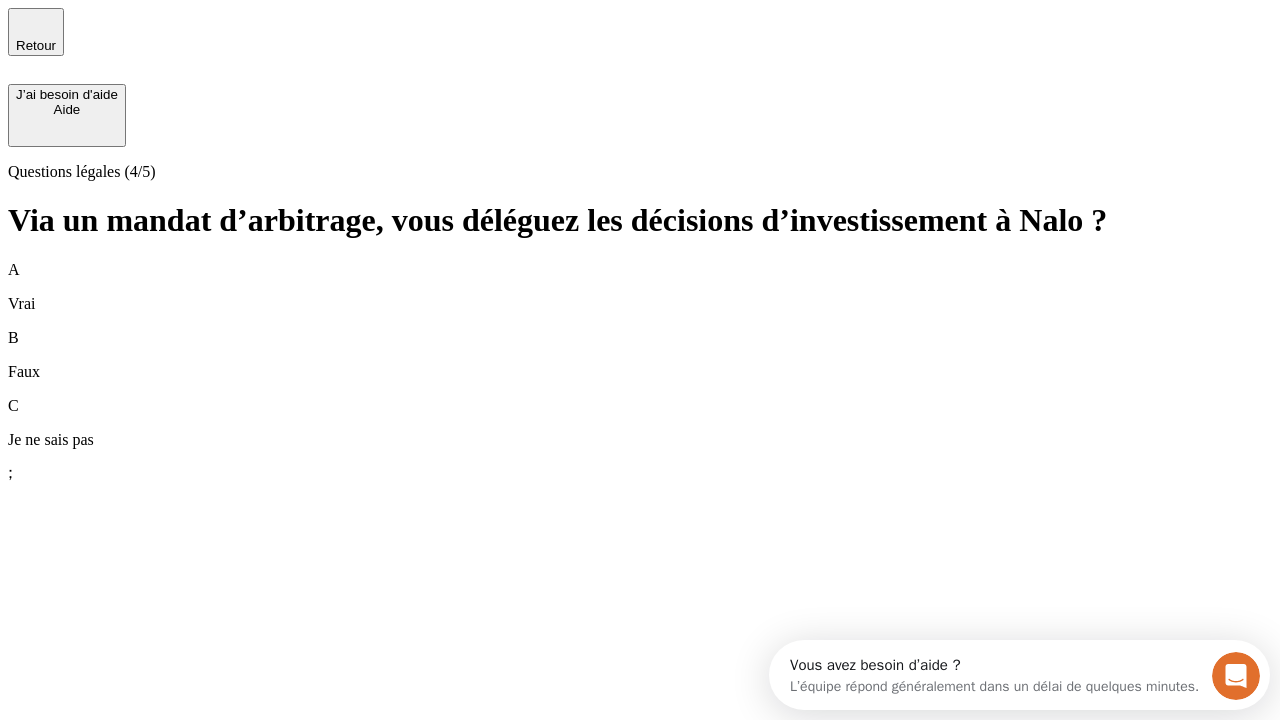 click on "A Vrai" at bounding box center [640, 287] 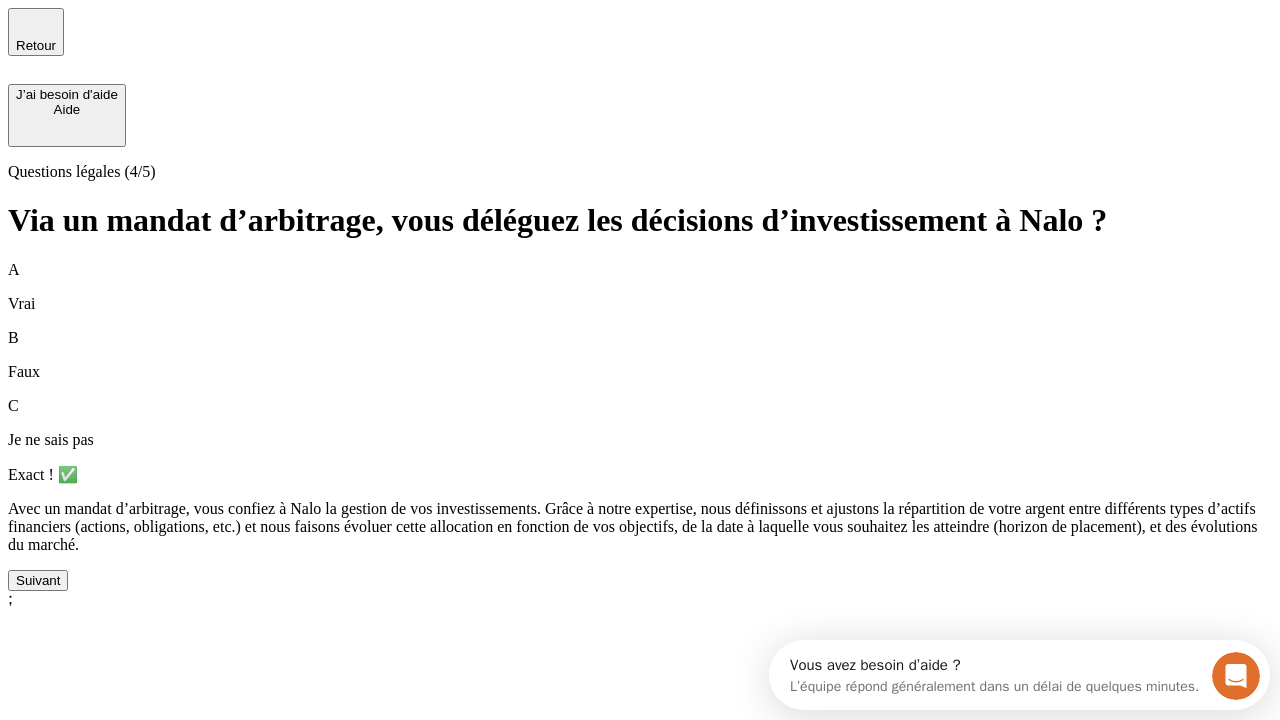 click on "Suivant" at bounding box center [38, 580] 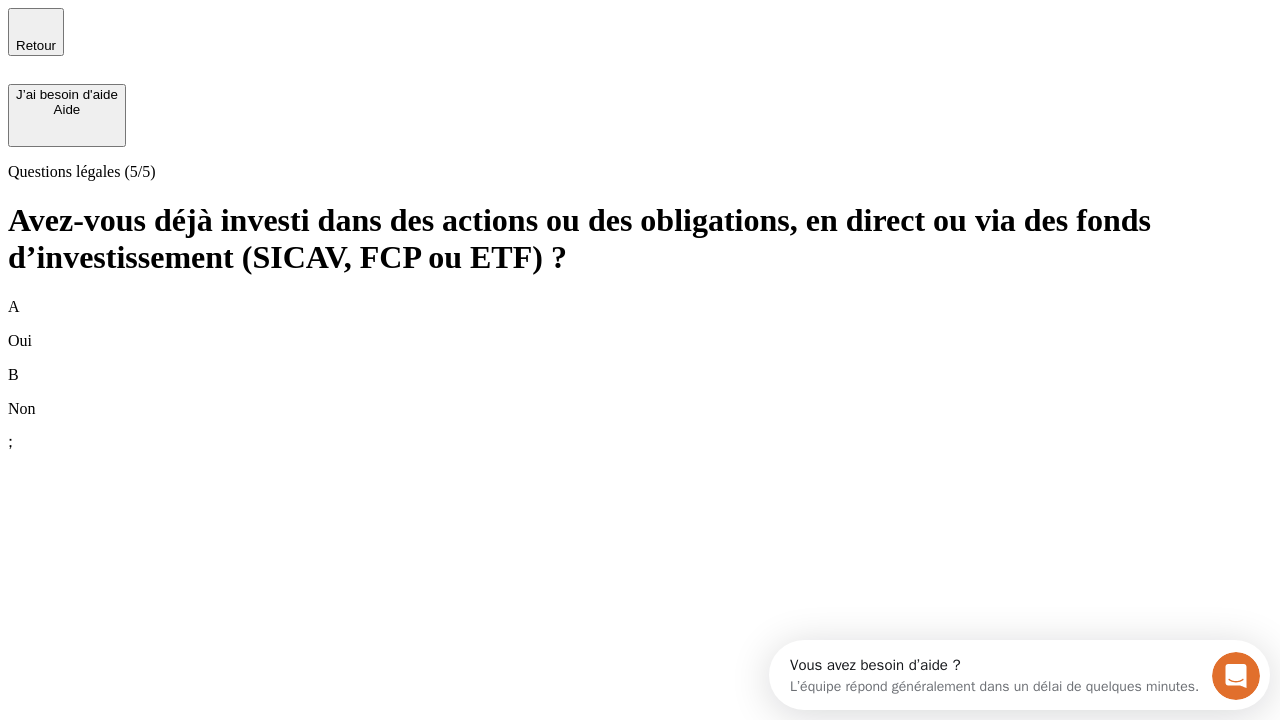 click on "B Non" at bounding box center (640, 392) 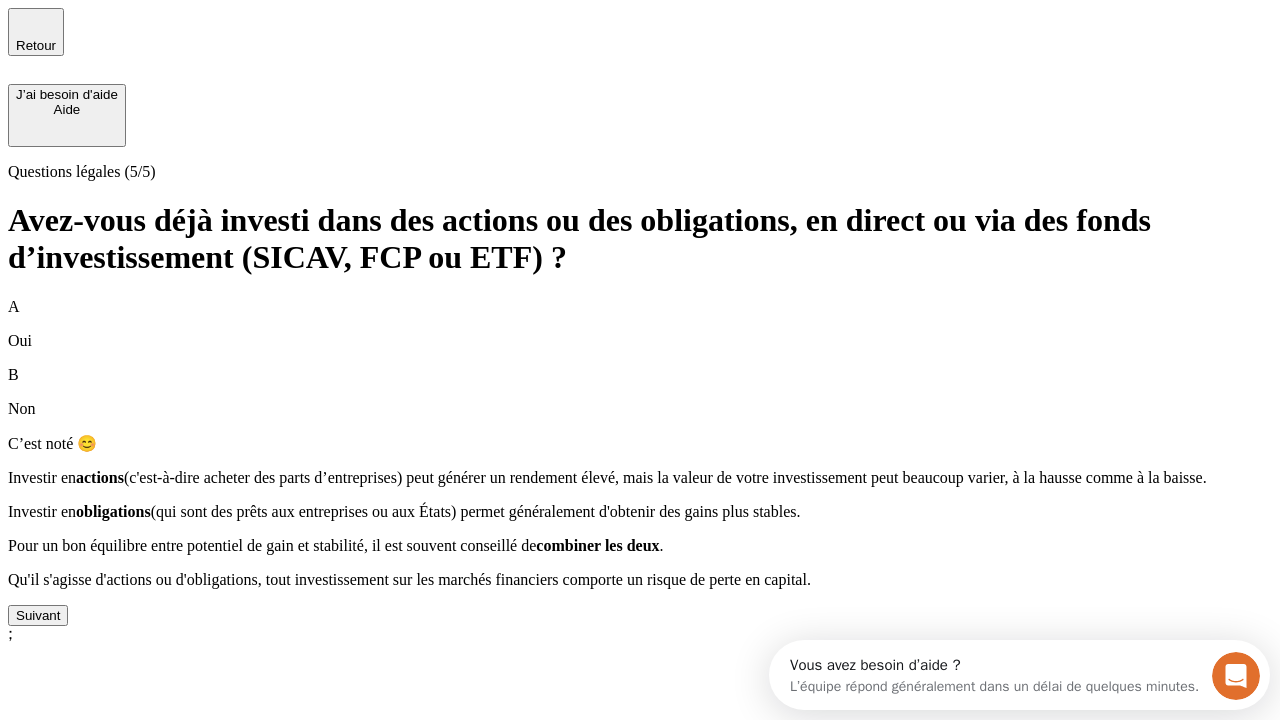 click on "Suivant" at bounding box center [38, 615] 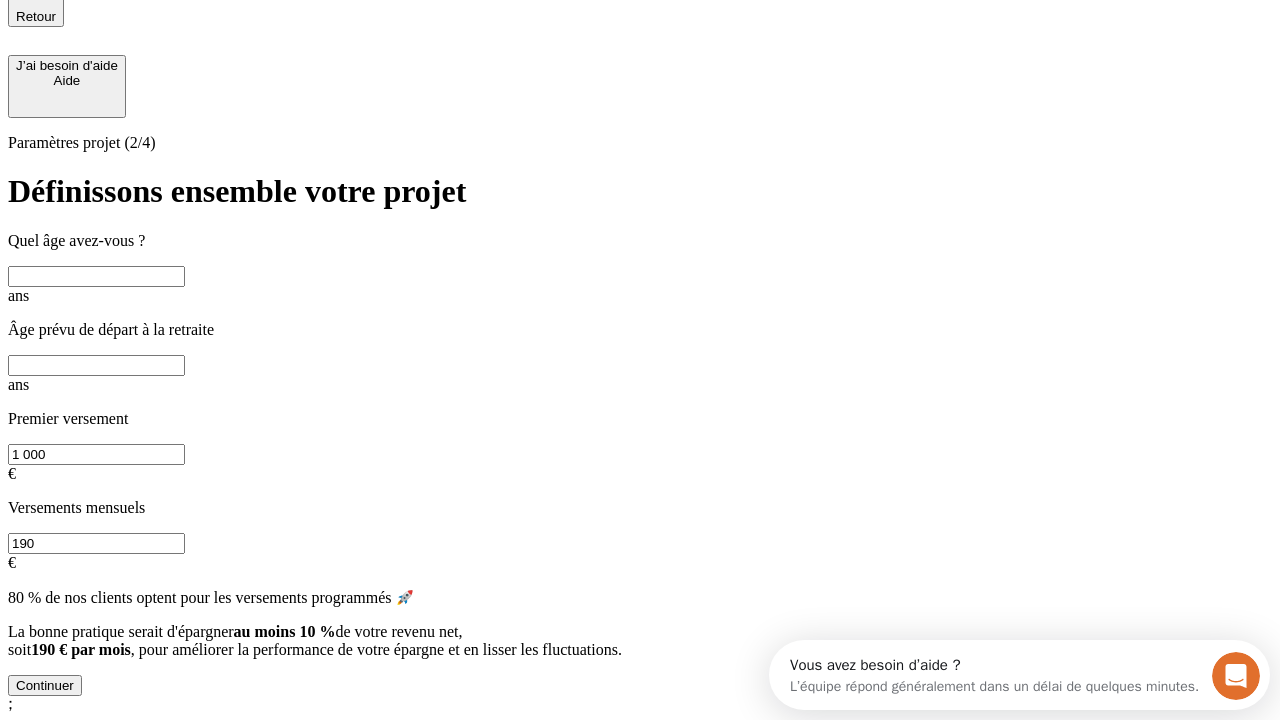 scroll, scrollTop: 18, scrollLeft: 0, axis: vertical 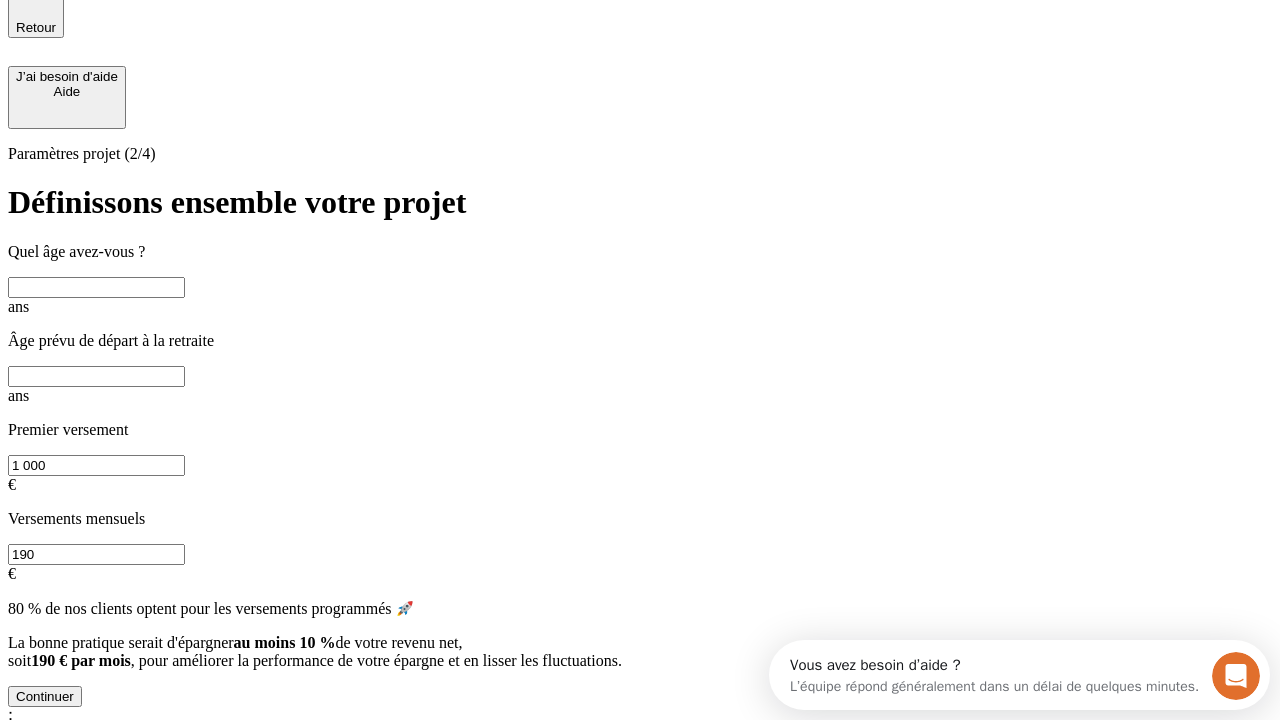 click at bounding box center (96, 287) 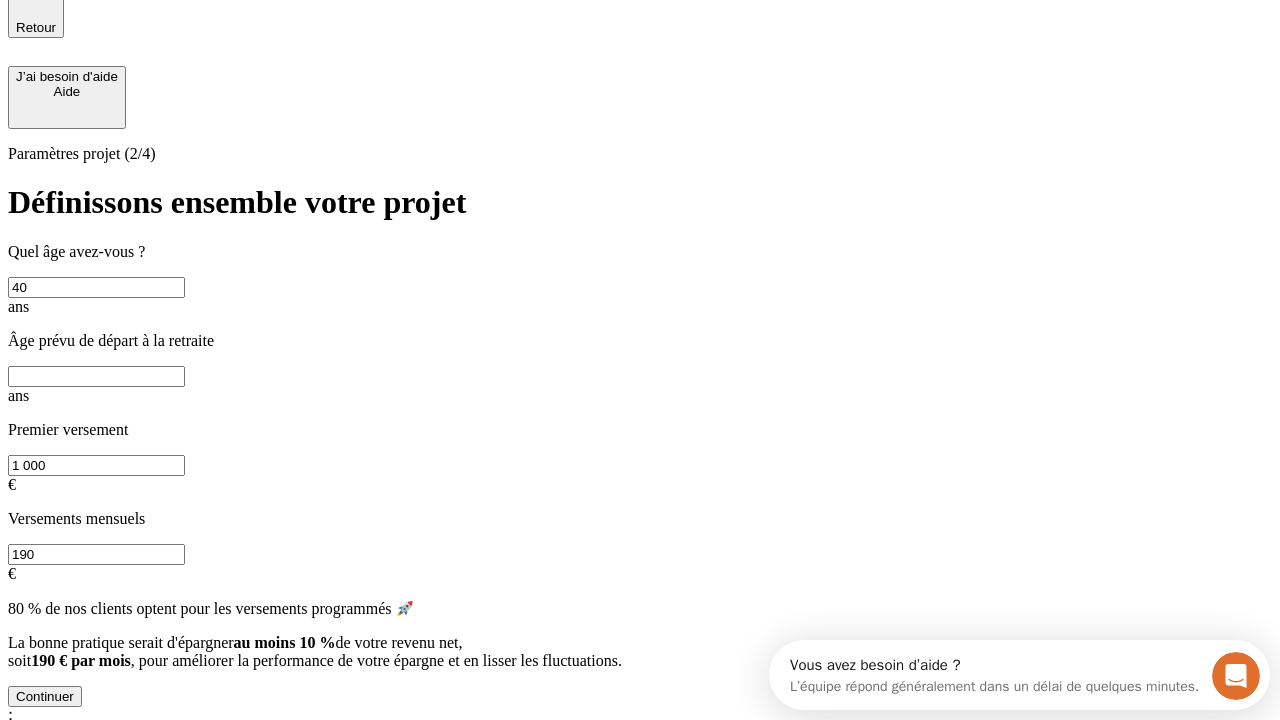 type on "40" 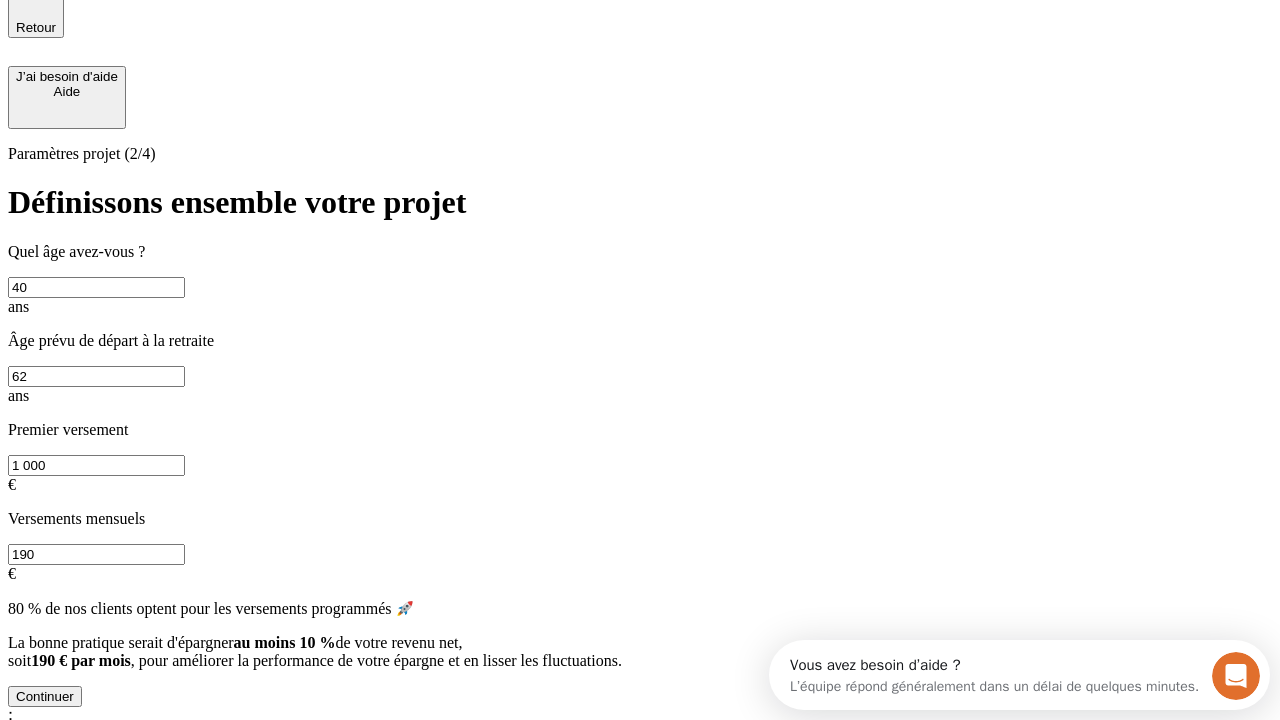 type on "62" 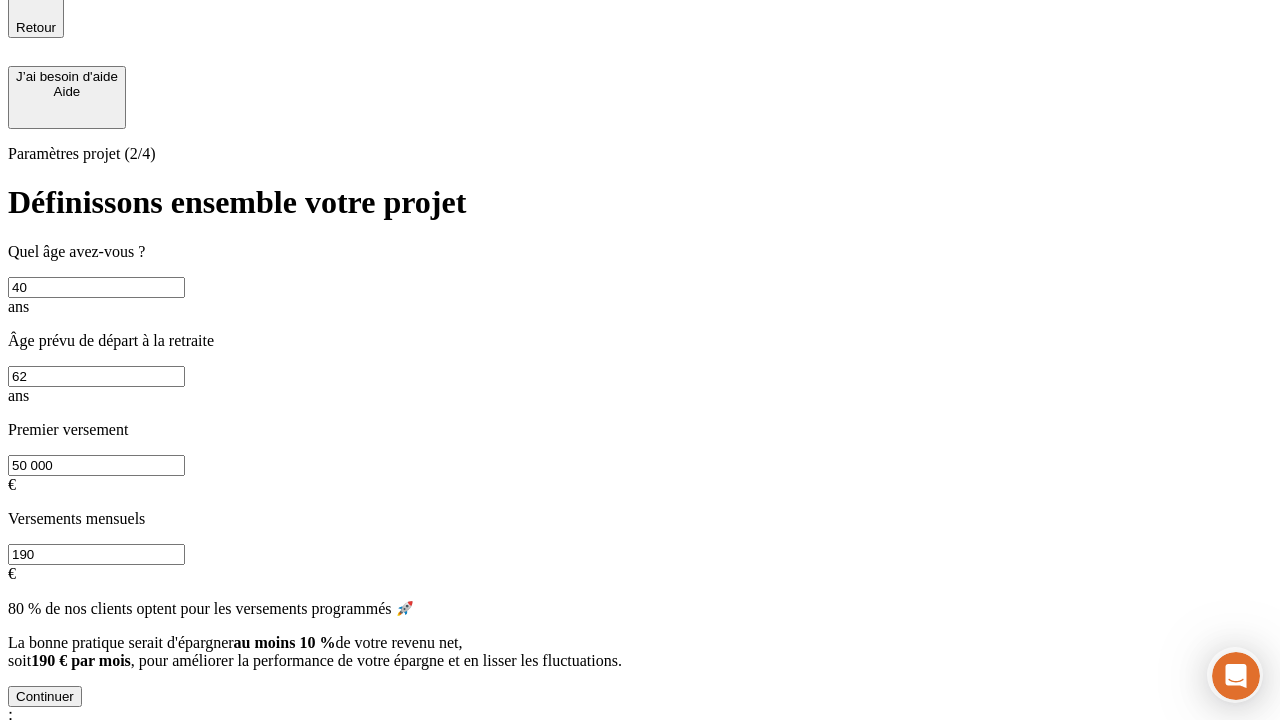 type on "50 000" 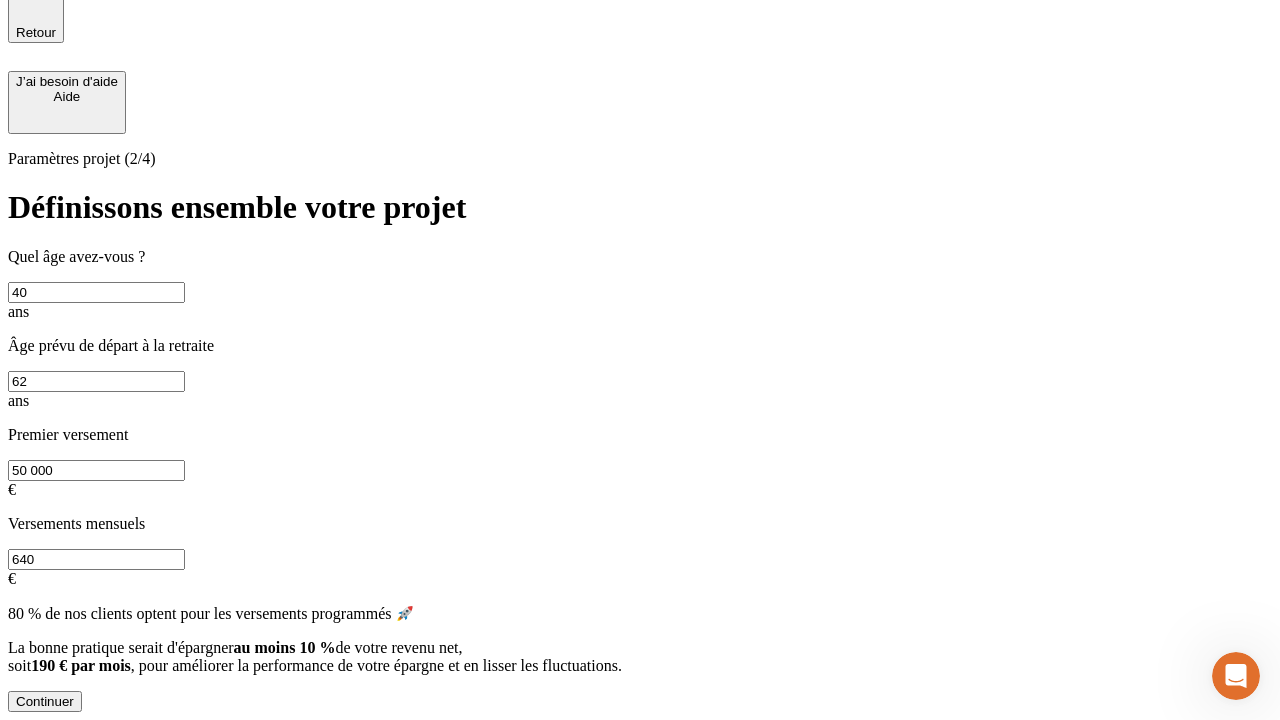 scroll, scrollTop: 0, scrollLeft: 0, axis: both 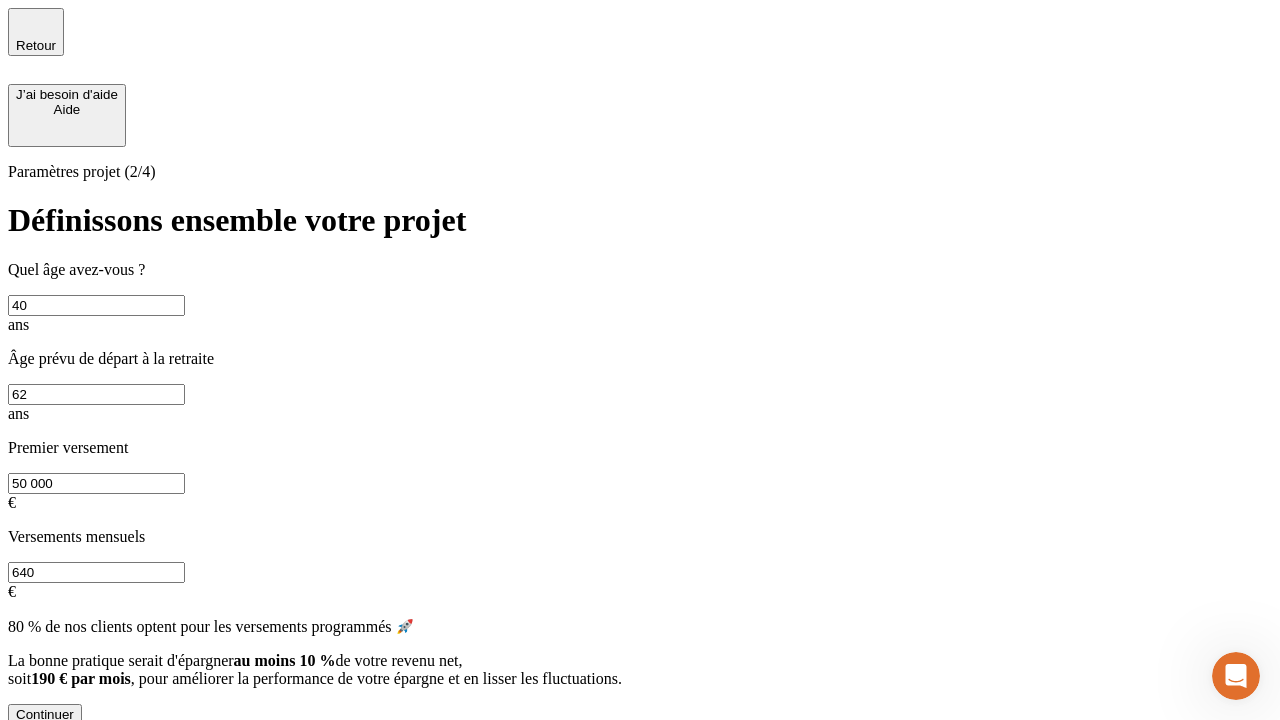 type on "640" 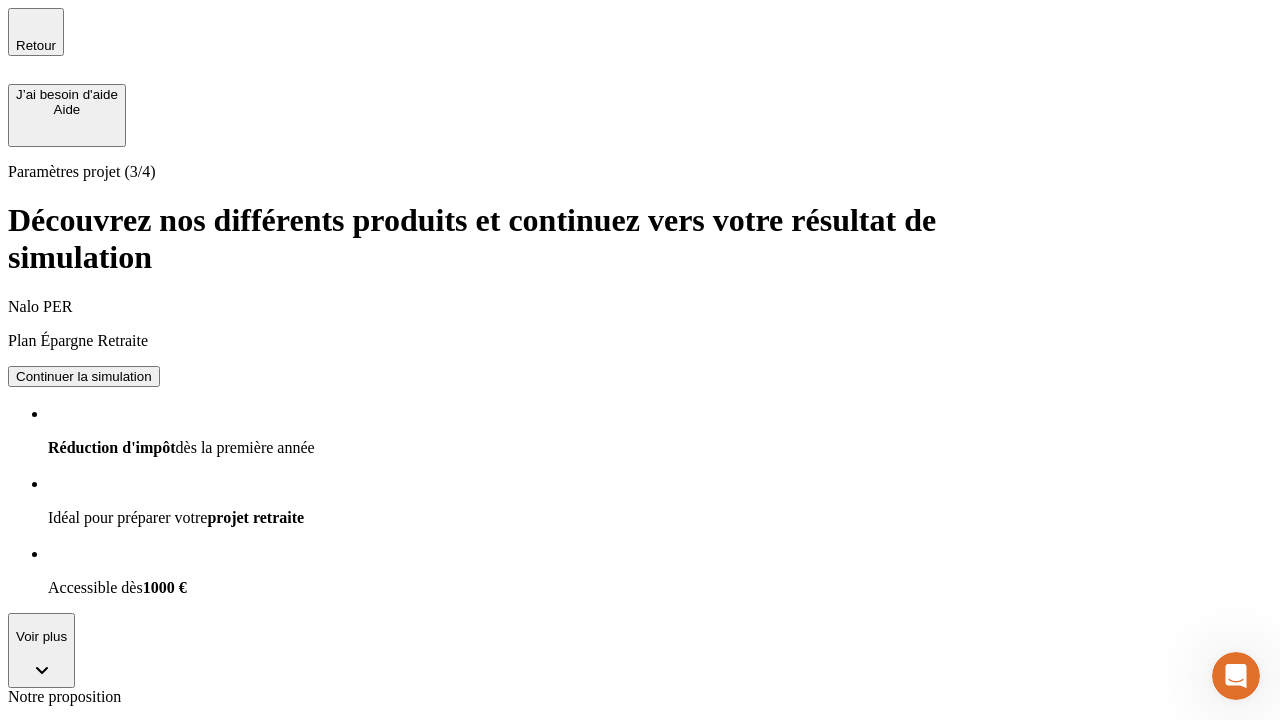 click on "Continuer la simulation" at bounding box center (84, 800) 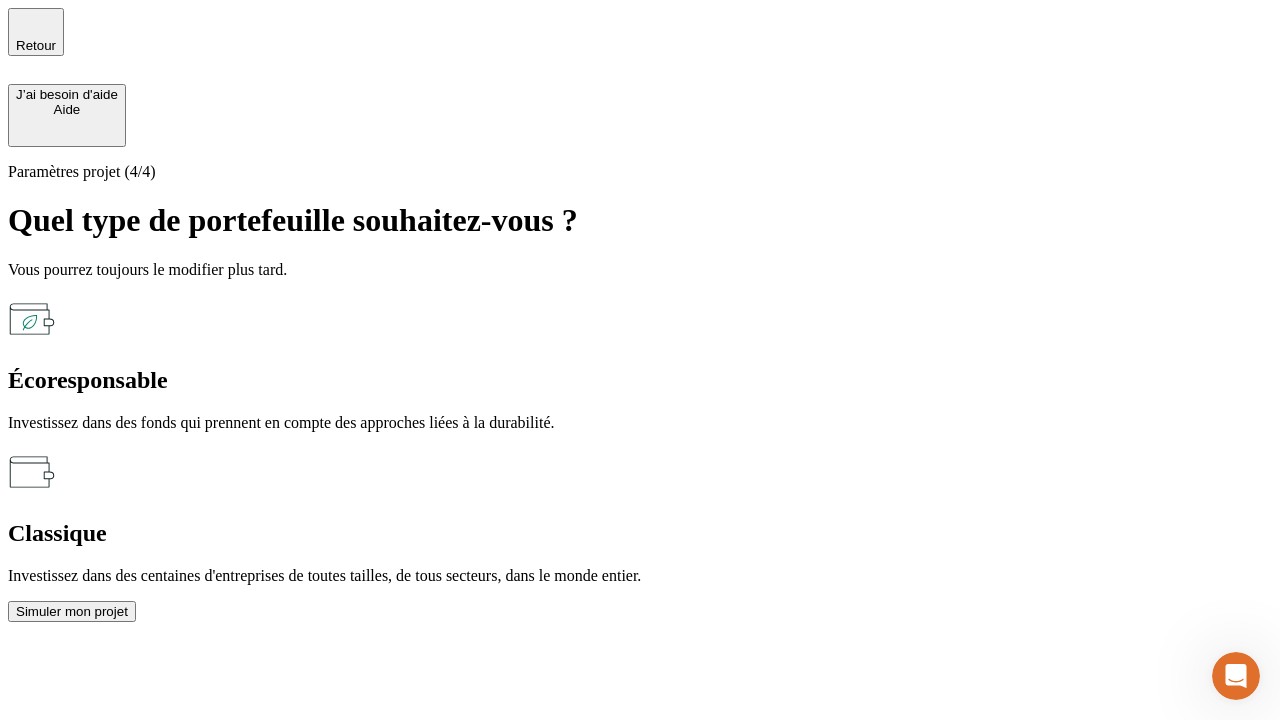 click on "Classique" at bounding box center (640, 533) 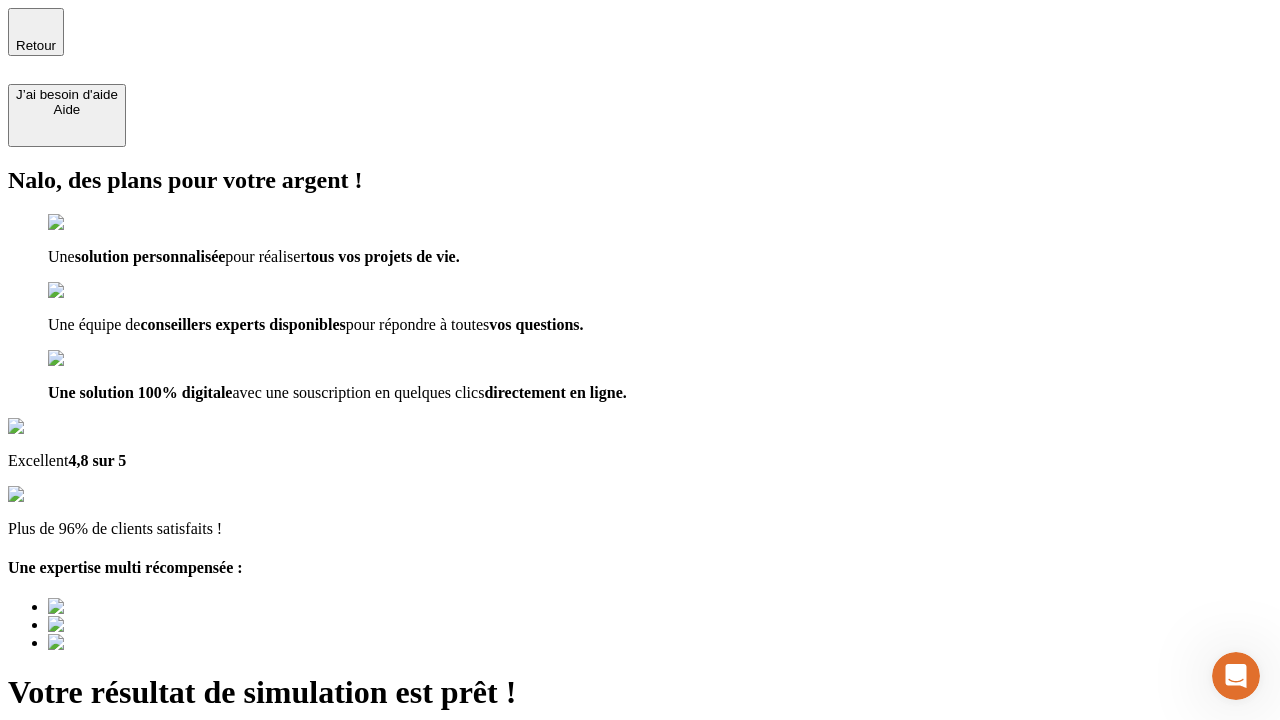 click on "Découvrir ma simulation" at bounding box center (87, 797) 